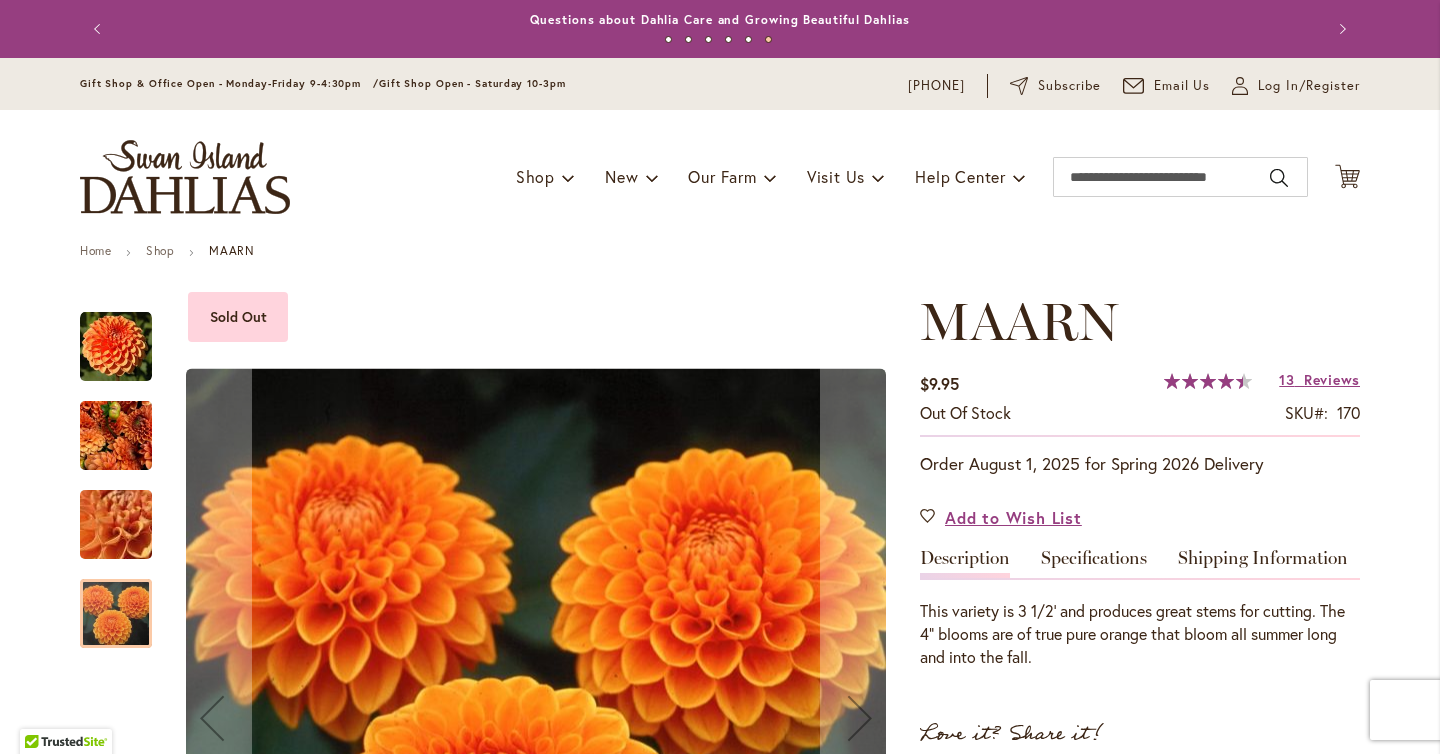 scroll, scrollTop: 0, scrollLeft: 0, axis: both 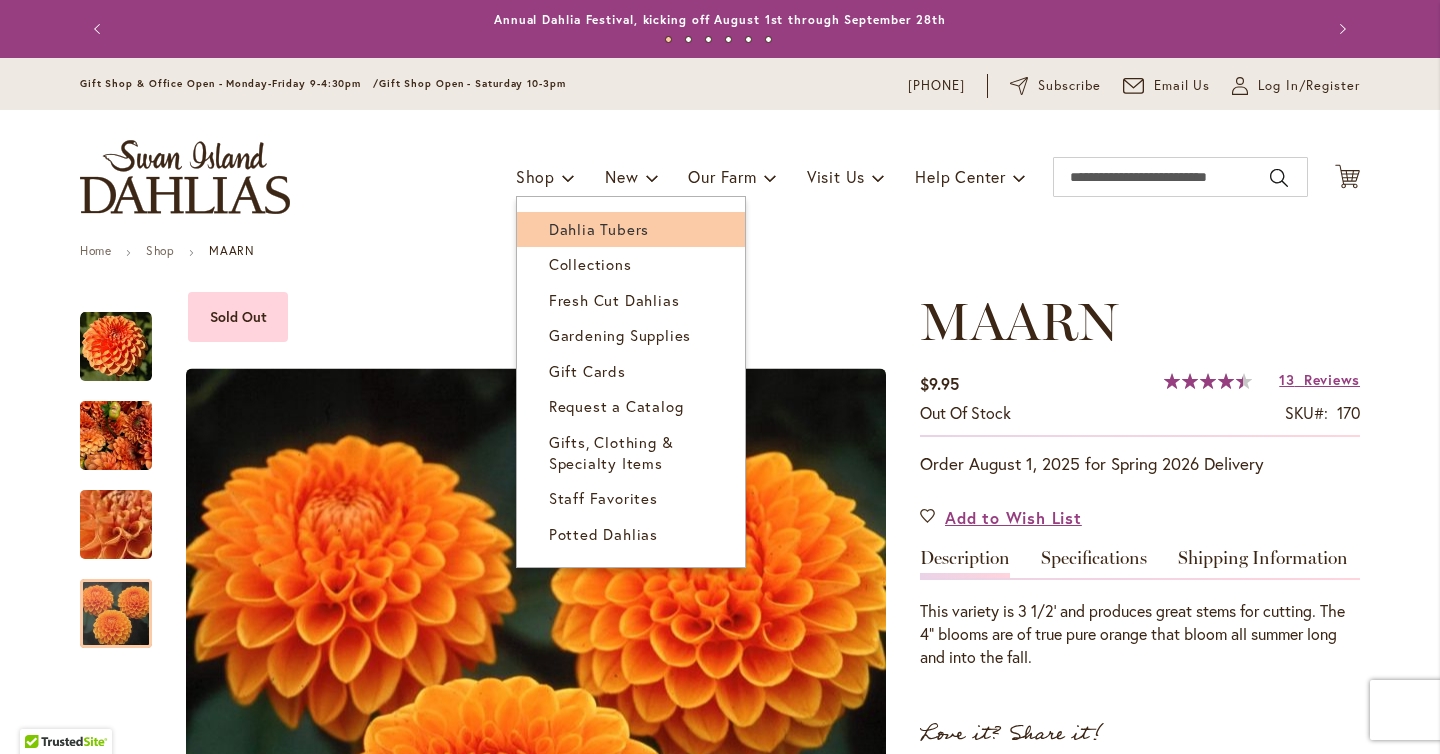 click on "Dahlia Tubers" at bounding box center (599, 229) 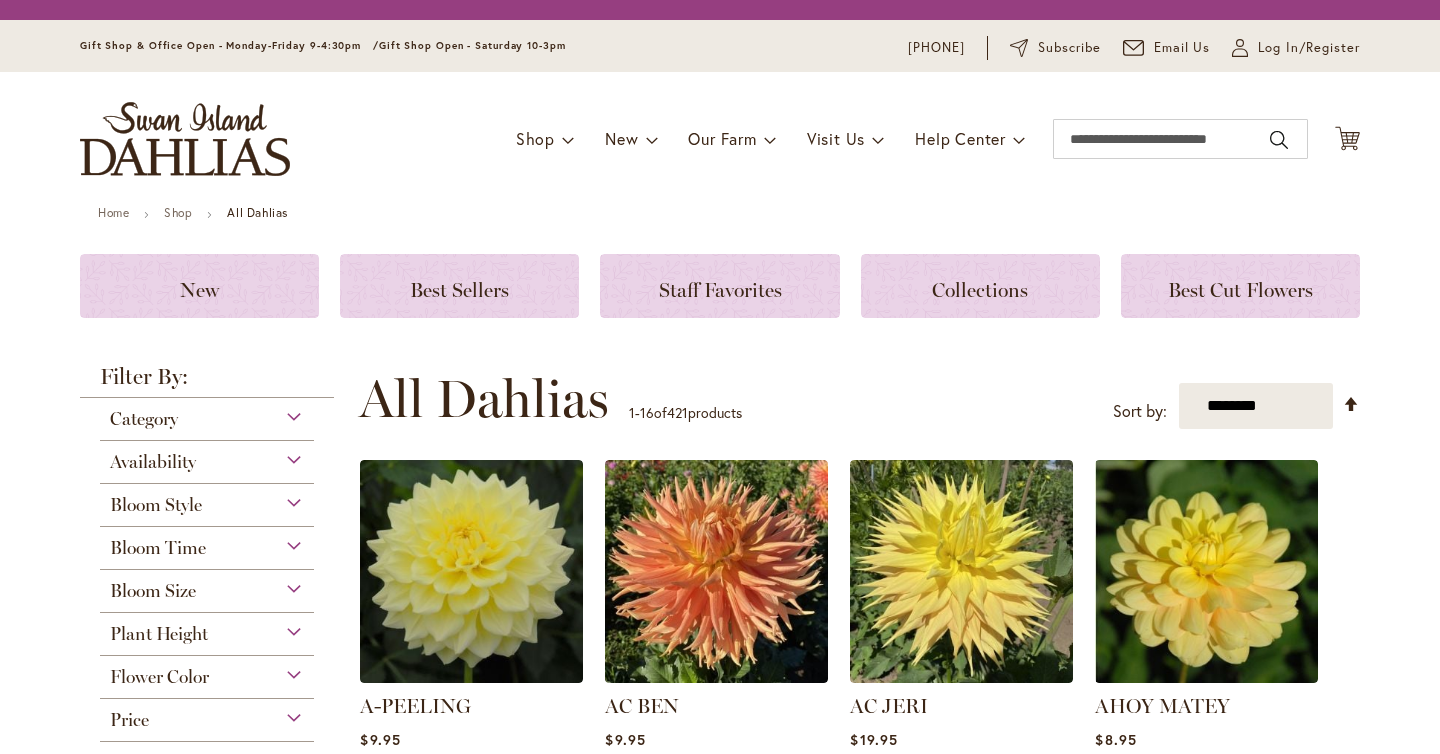 scroll, scrollTop: 0, scrollLeft: 0, axis: both 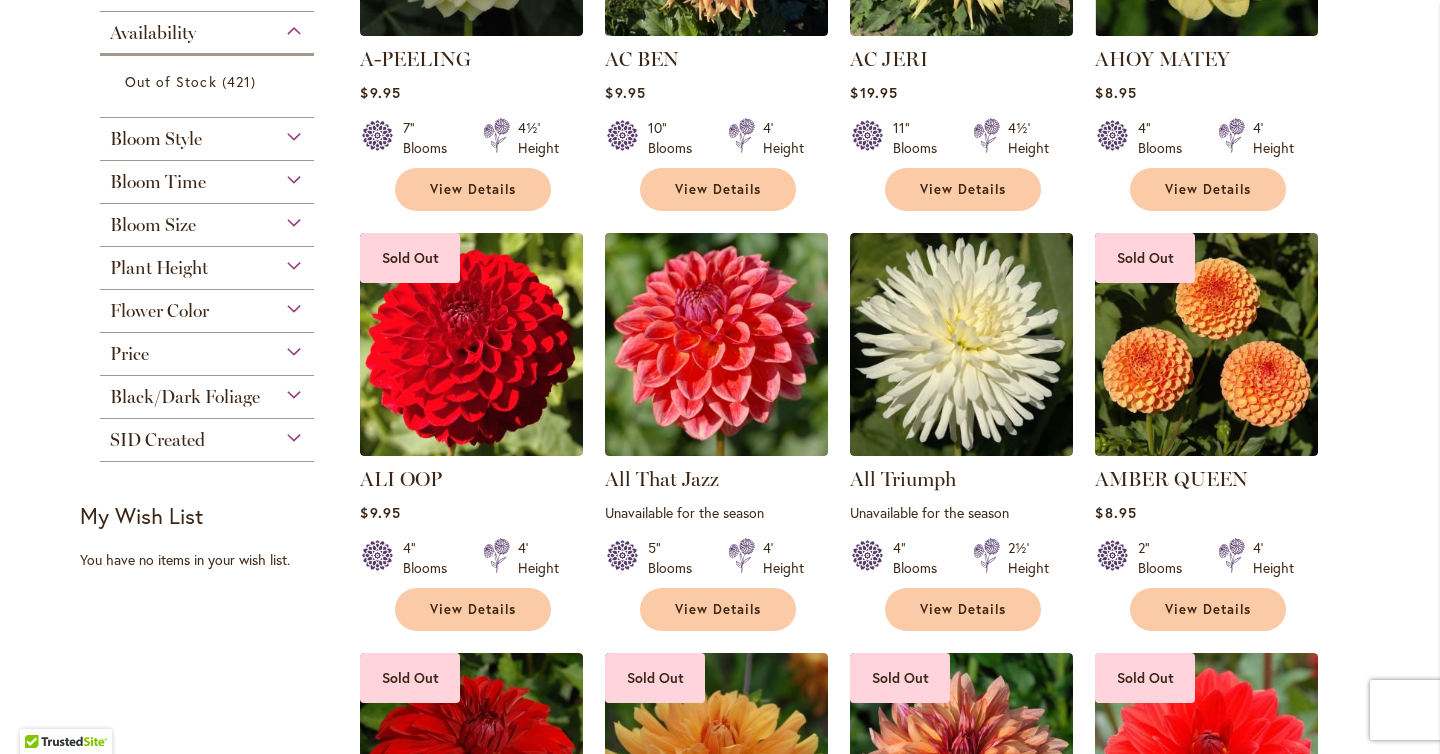 type on "**********" 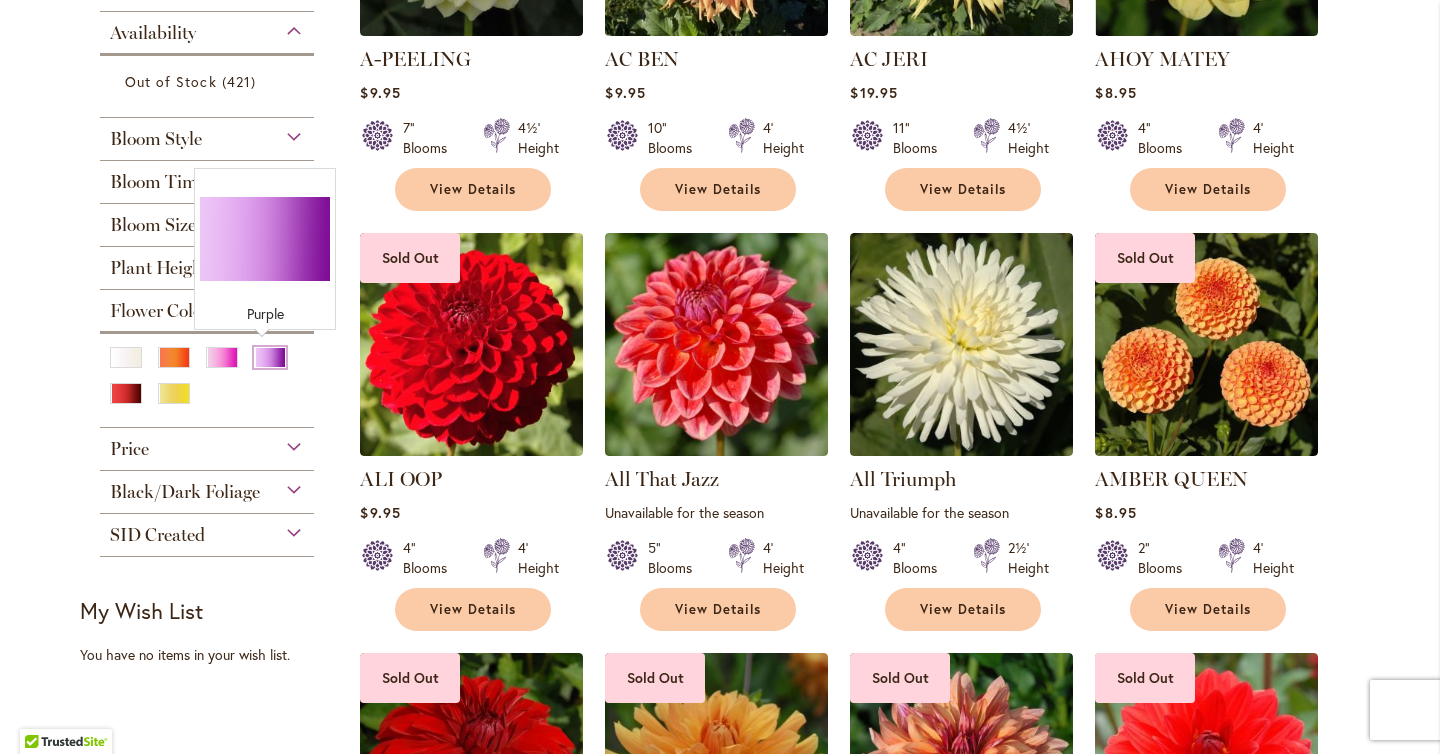 click at bounding box center [270, 357] 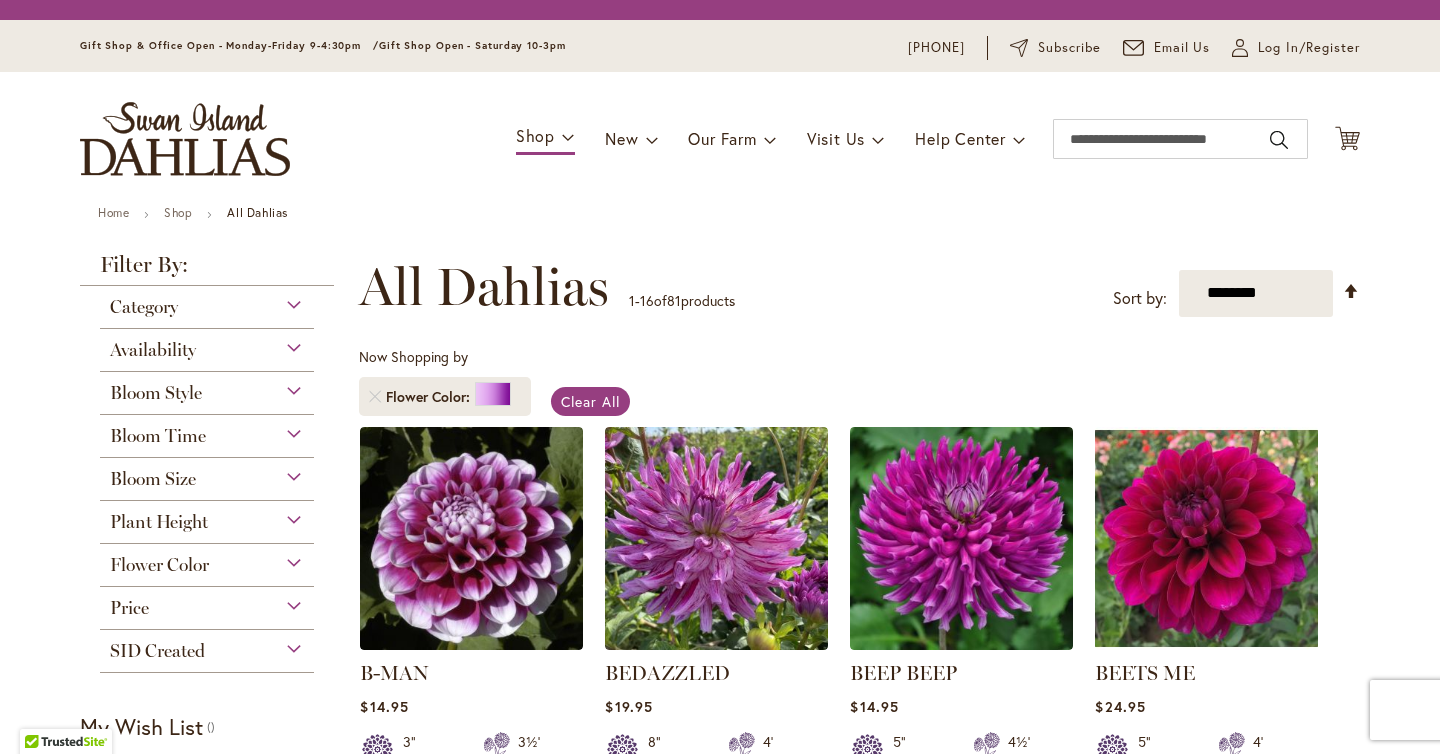 scroll, scrollTop: 0, scrollLeft: 0, axis: both 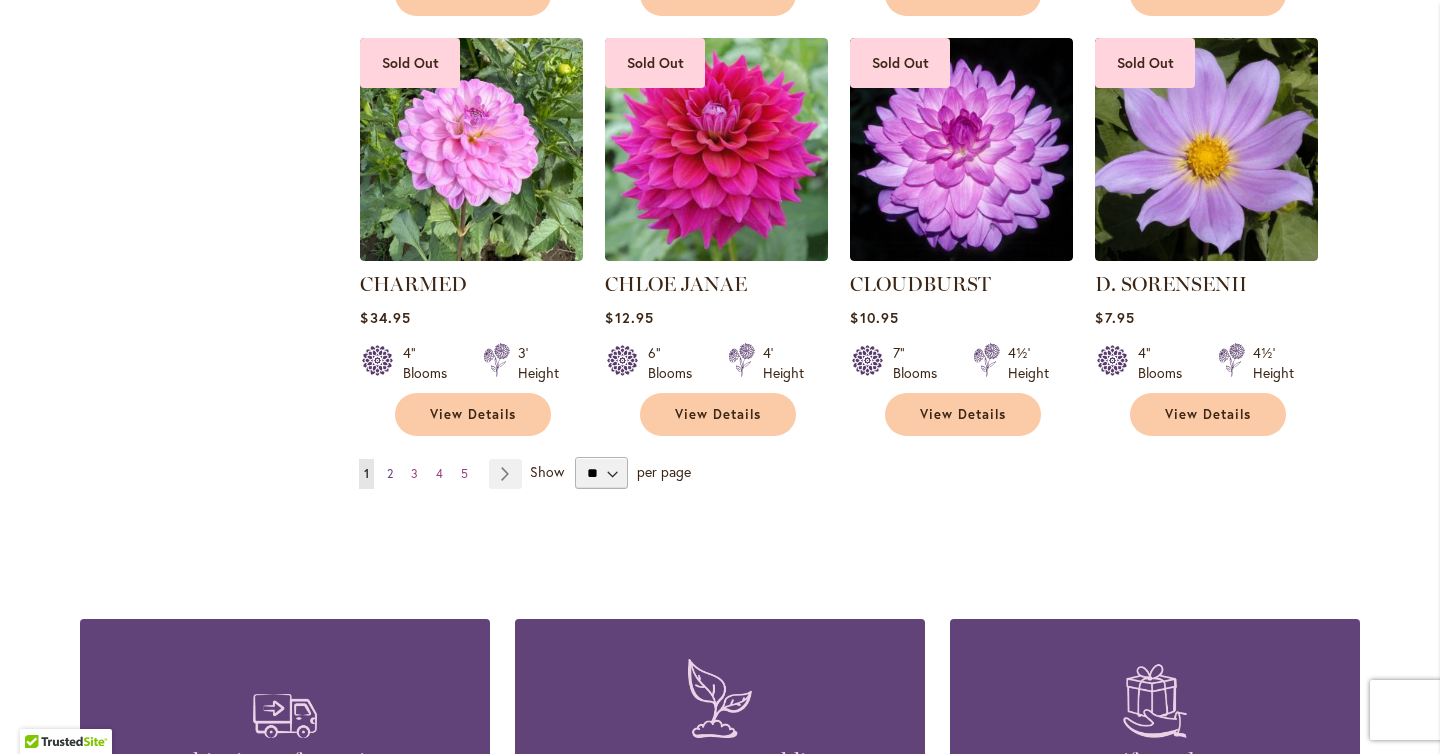 type on "**********" 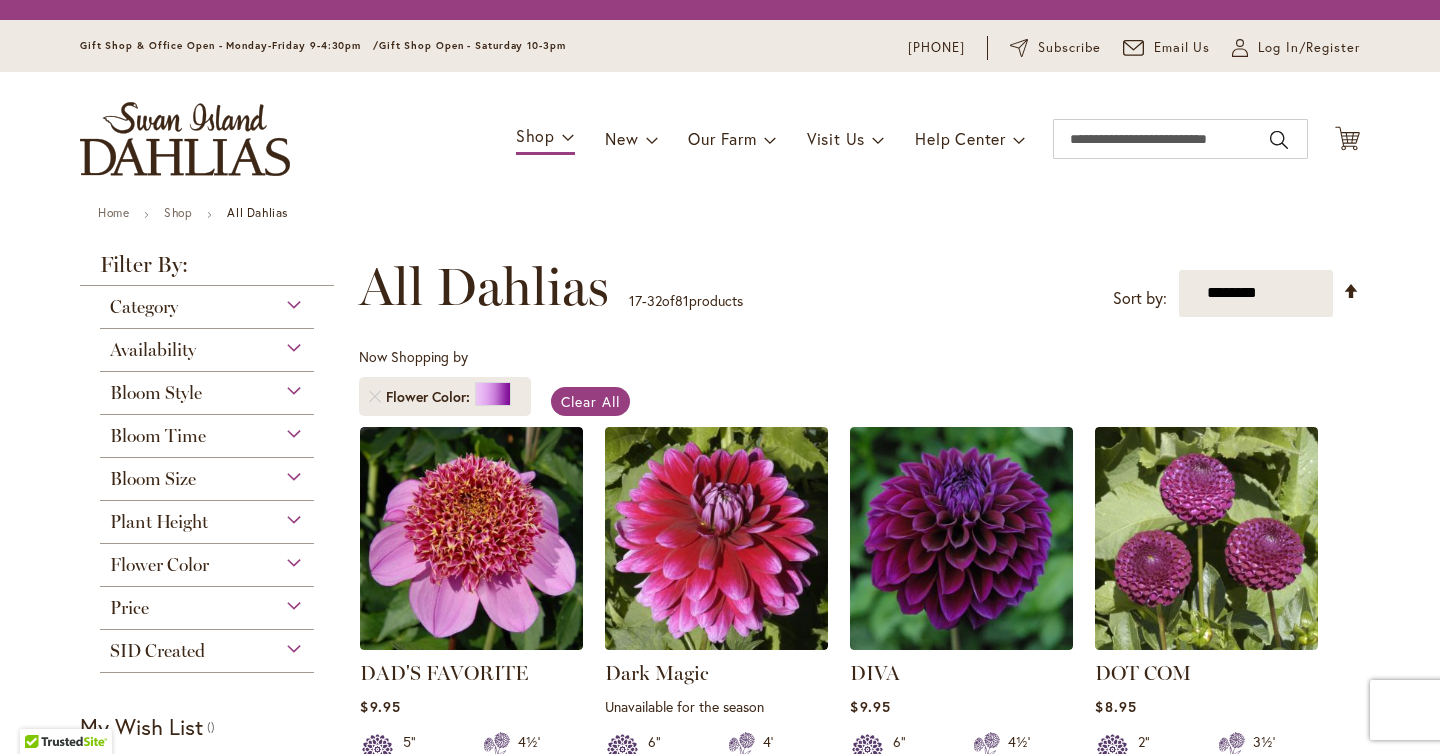 scroll, scrollTop: 0, scrollLeft: 0, axis: both 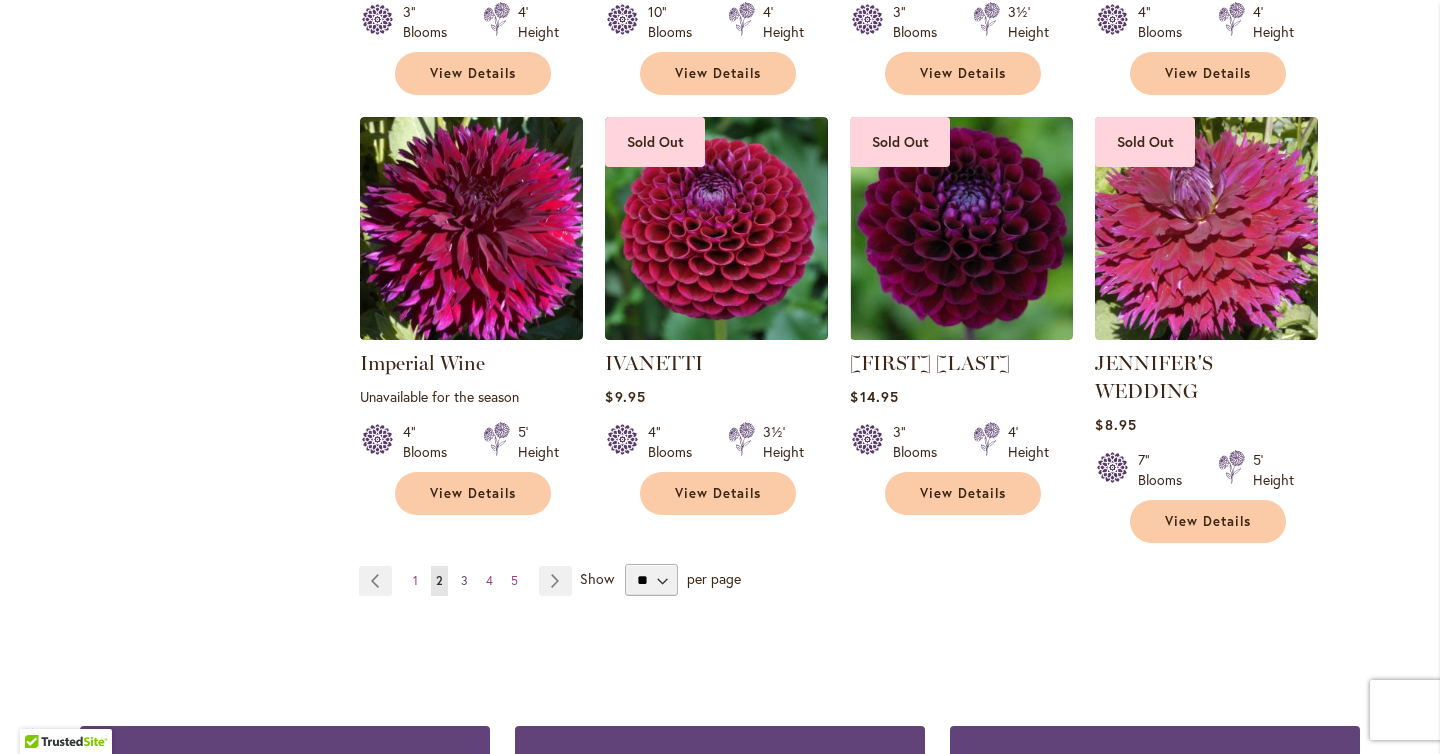 type on "**********" 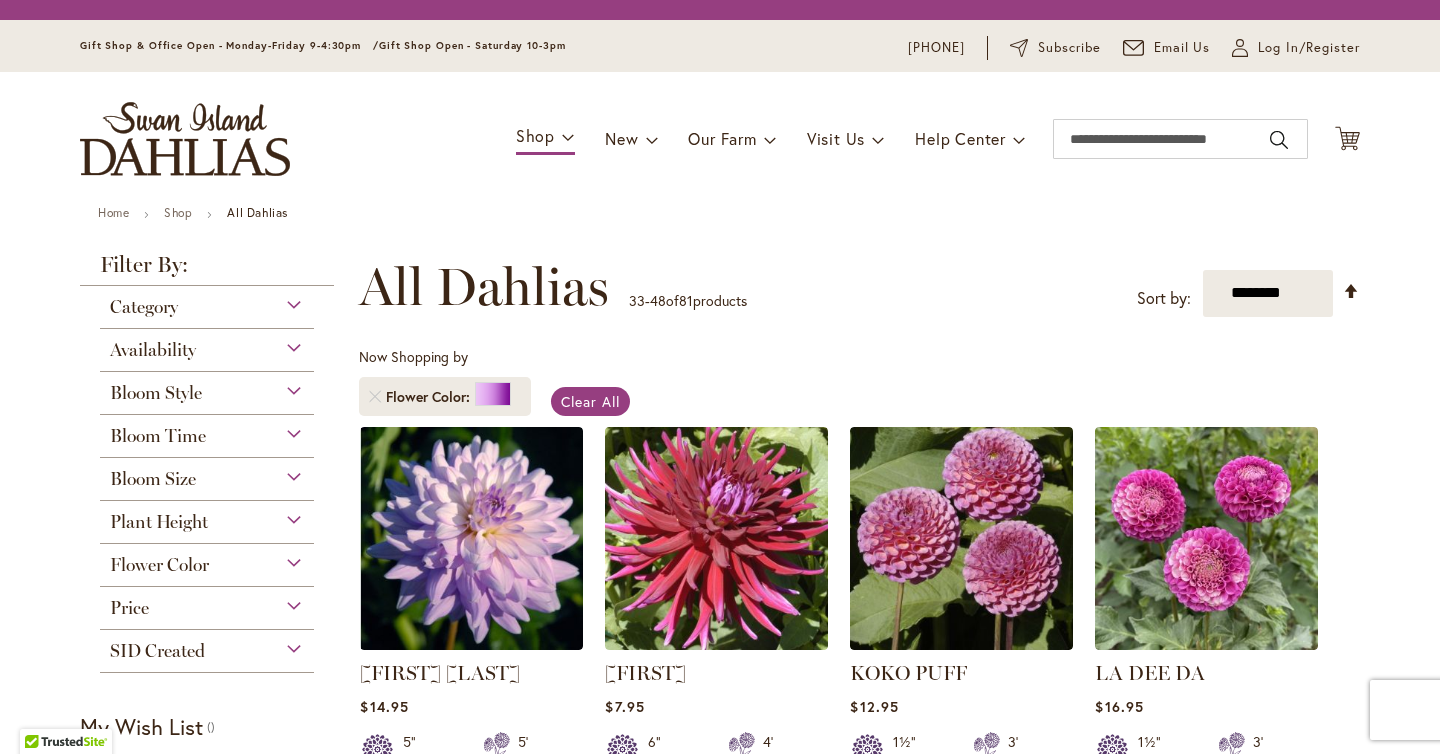 scroll, scrollTop: 0, scrollLeft: 0, axis: both 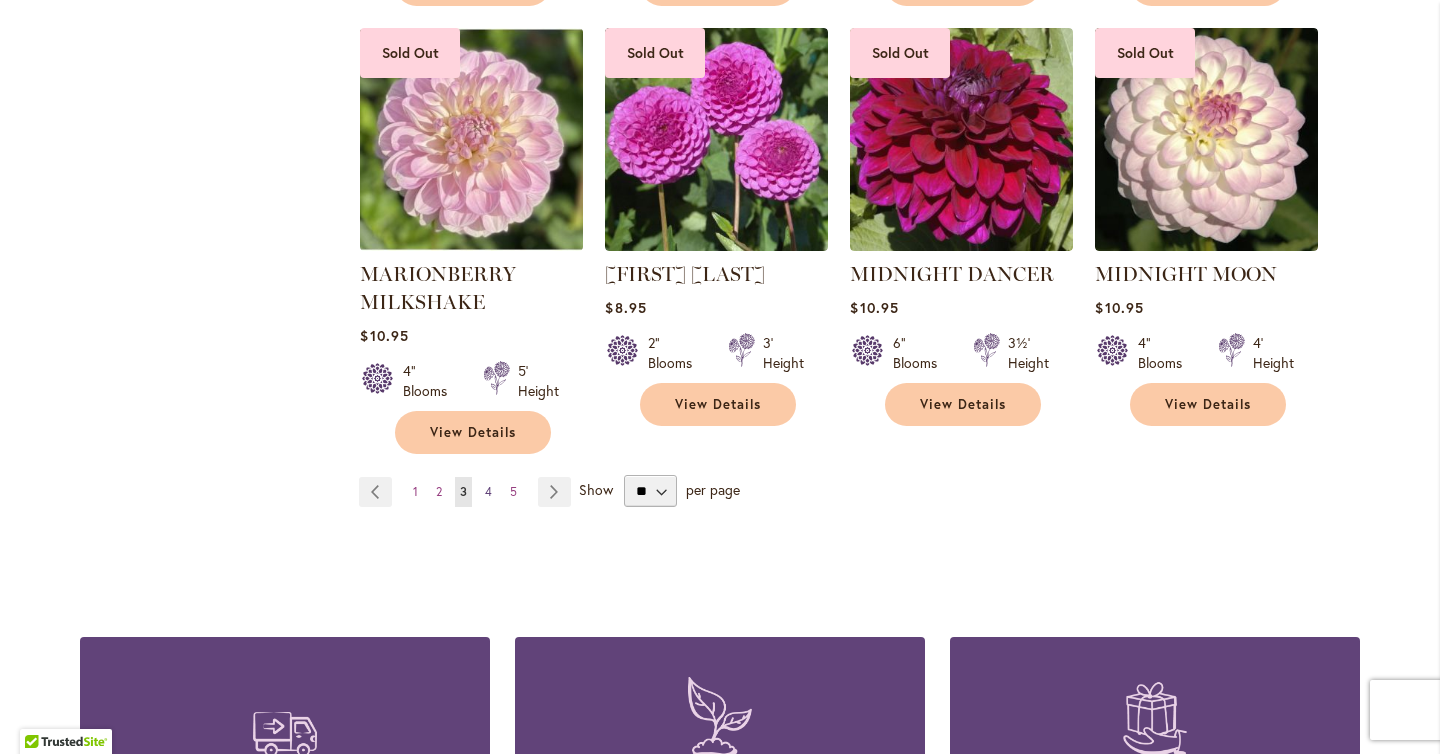 type on "**********" 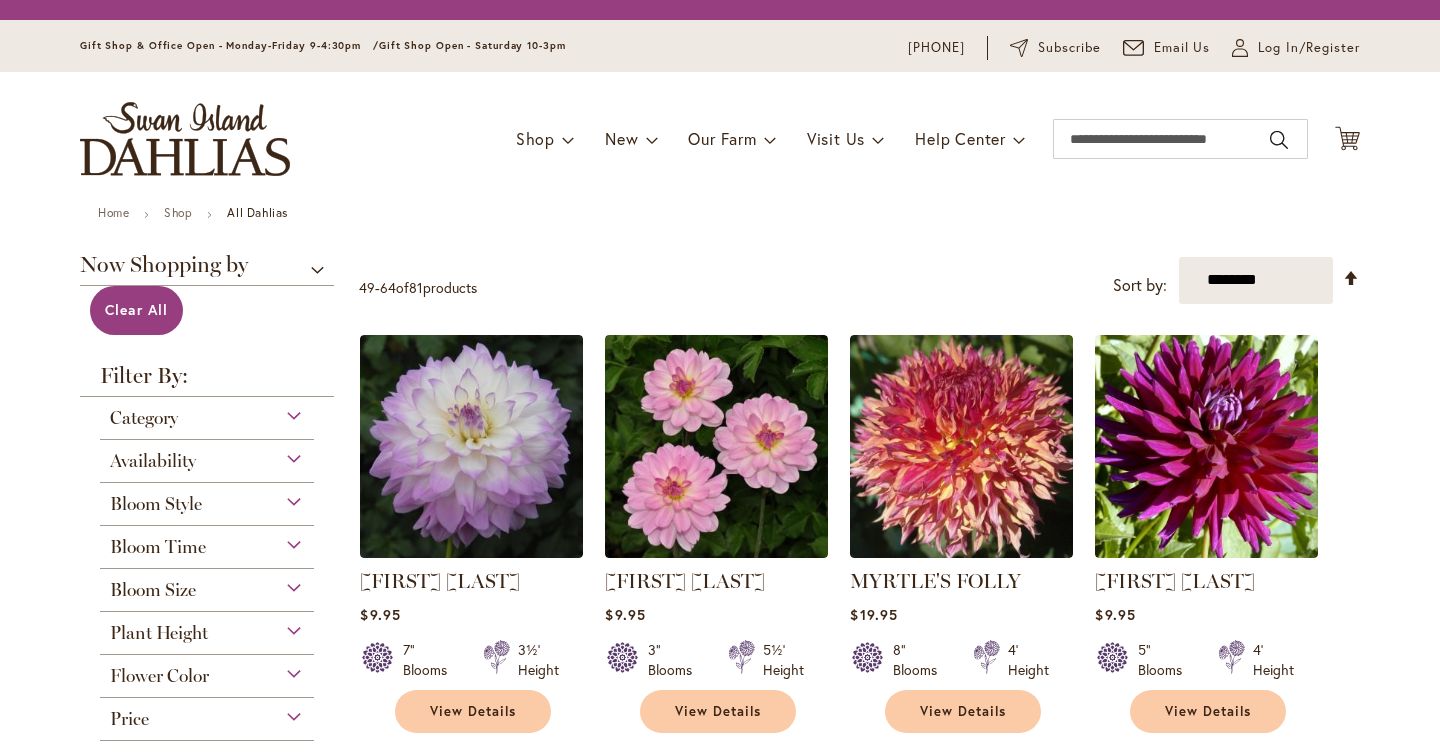 scroll, scrollTop: 0, scrollLeft: 0, axis: both 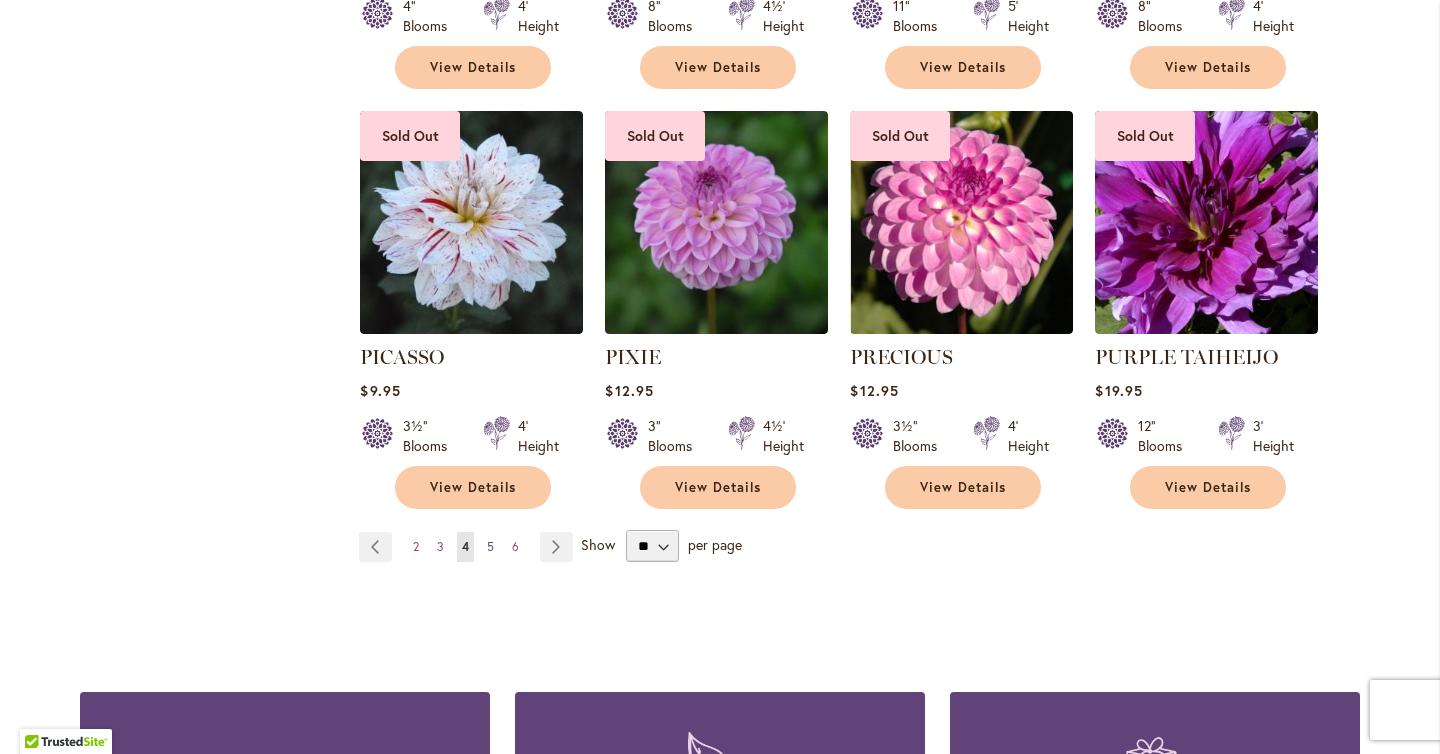 type on "**********" 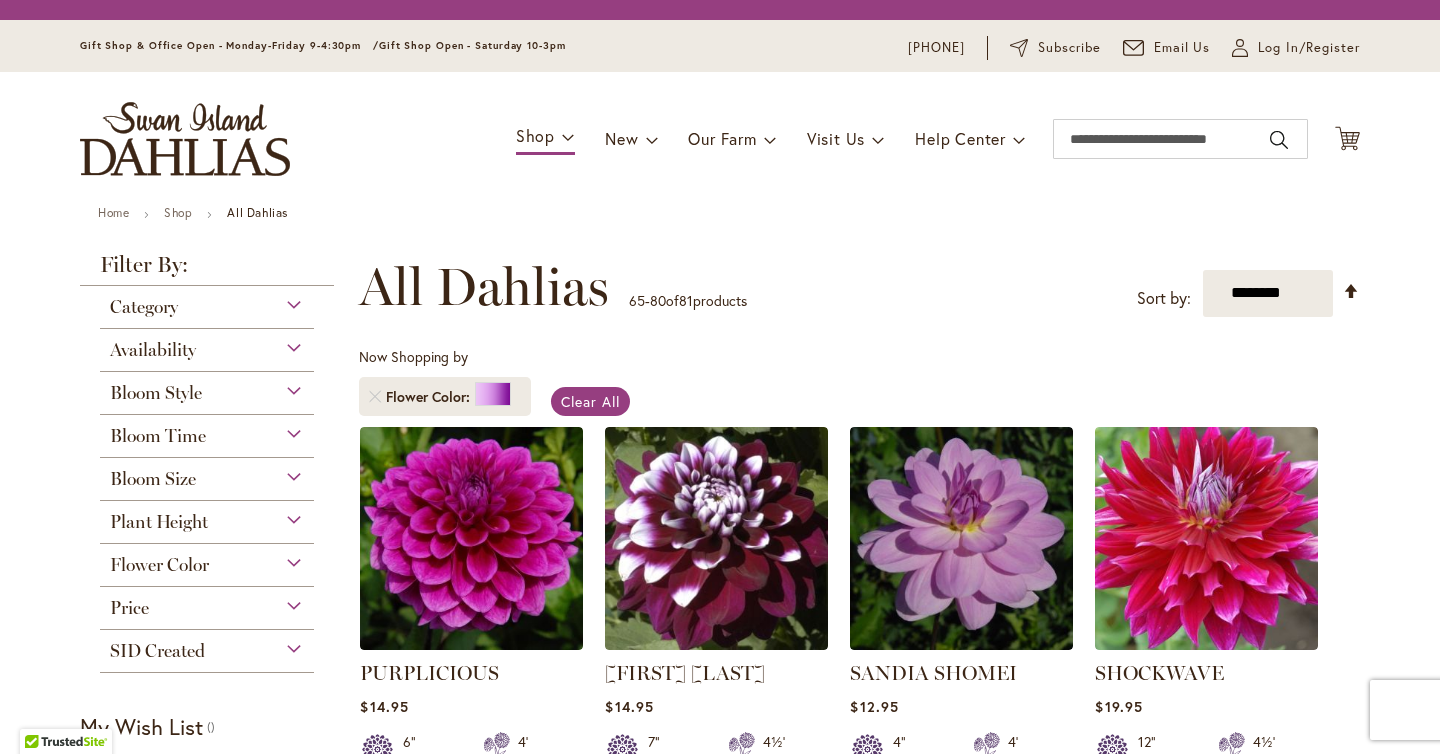 scroll, scrollTop: 0, scrollLeft: 0, axis: both 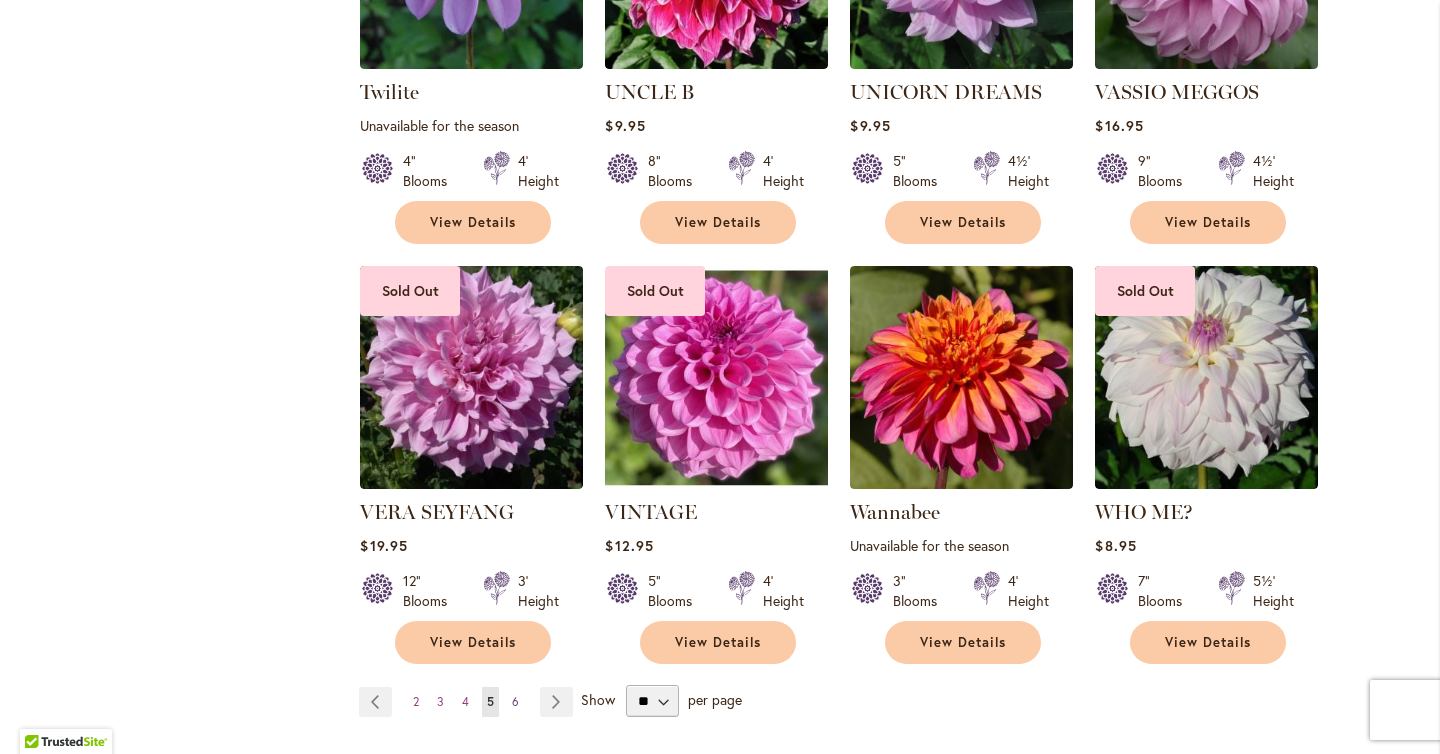 type on "**********" 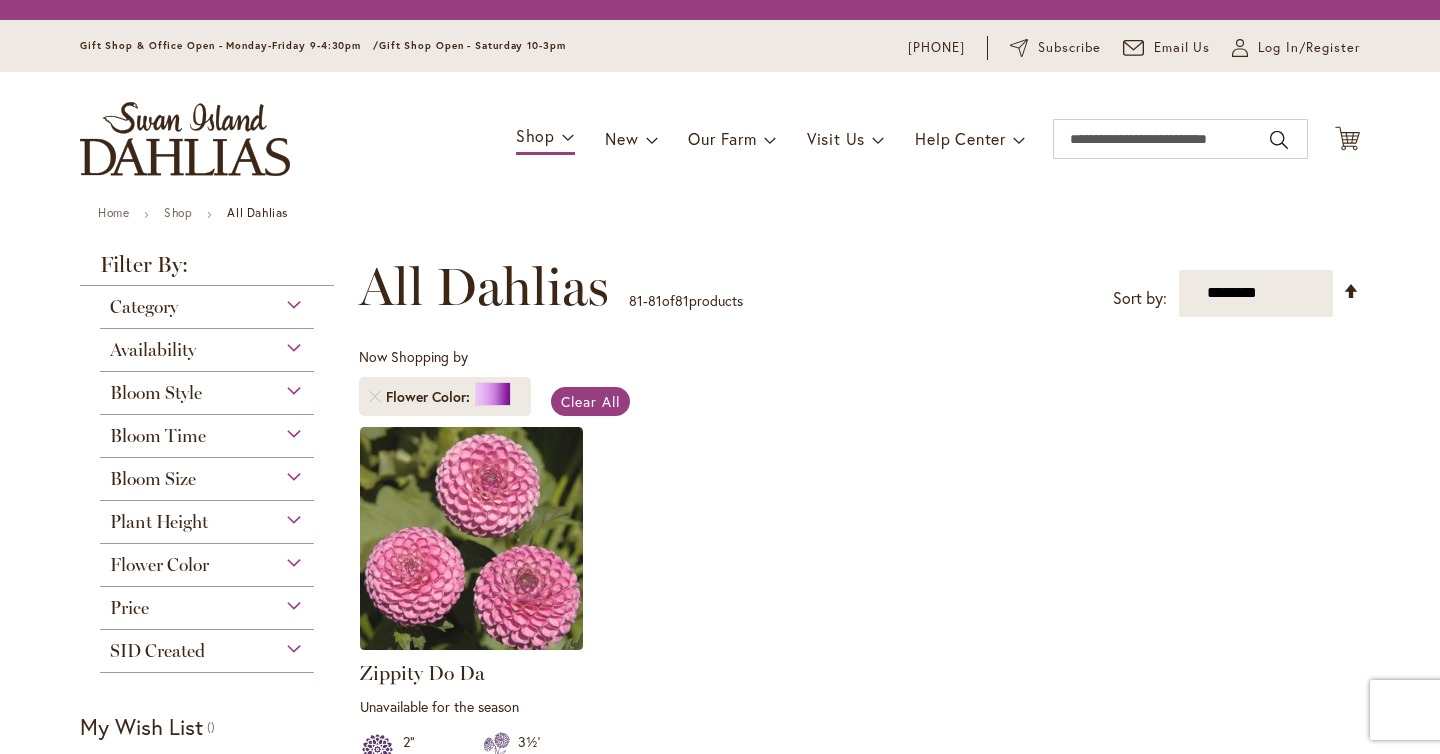 scroll, scrollTop: 0, scrollLeft: 0, axis: both 